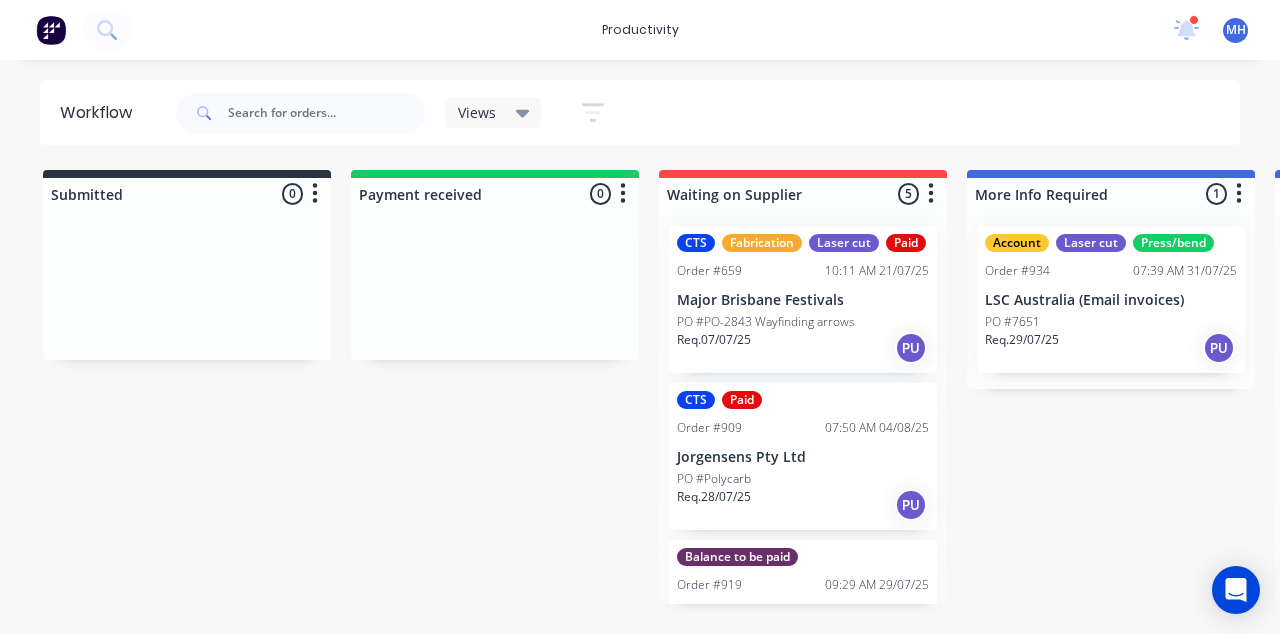 scroll, scrollTop: 0, scrollLeft: 0, axis: both 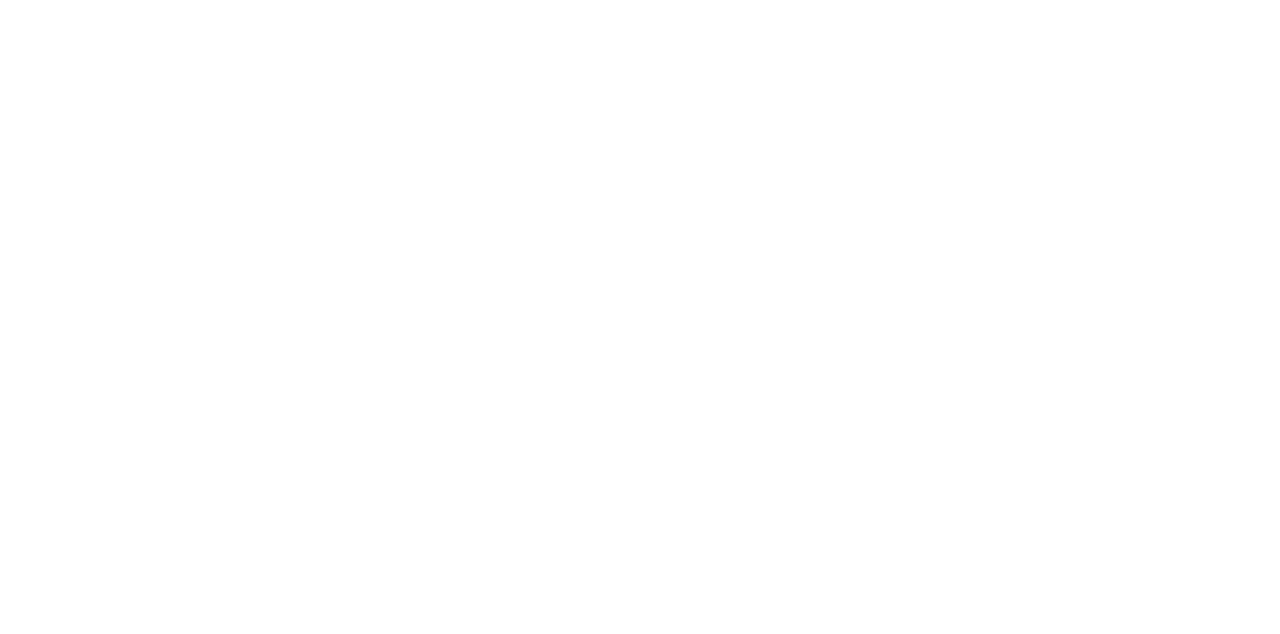 click on "Fabrication Paid Order #[NUMBER] [TIME] [DATE] Xzibit PO # Req. [DATE] PU" at bounding box center [2651, 299] 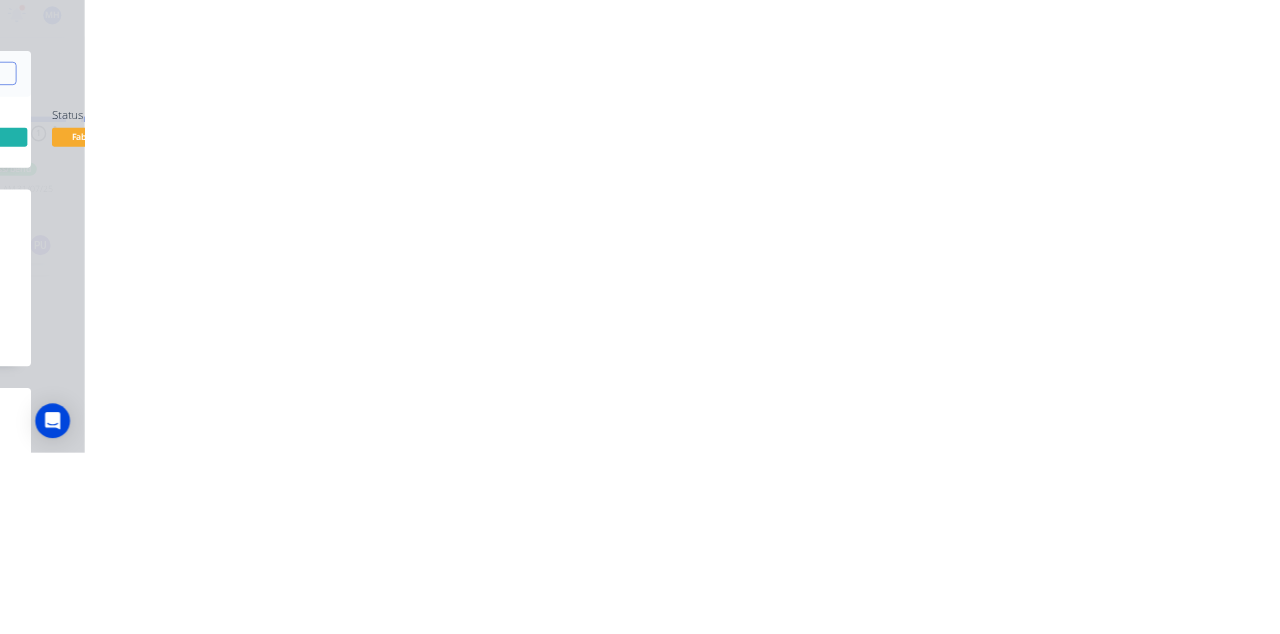 click on "Order #[NUMBER] - Xzibit Close Options Created by [FIRST] Created [DATE] Required [DATE] Assigned to Add team member MYOB Order # [NUMBER] Invoiced Yes Status Fabrication Contact [FIRST] [LAST] [PHONE] [EMAIL] Bill to [NUMBER] [STREET] [CITY], , [POSTAL_CODE] Pick up PO Labels Fabrication Paid Notes Checked MYOB Products Qty Kit [NUMBER] Fabricated [PRODUCT] [NUMBER]mm height [NUMBER]mm Satin clear acrylic Body [NUMBER]mm Satin clear cap [NUMBER]mm diameter clear acrylic mounting tube Printed graphics applied Labour $[NUMBER] Sub total $[NUMBER] Margin $[NUMBER] ([PERCENTAGE] %) Tax $[NUMBER] Total $[NUMBER]" at bounding box center (640, 317) 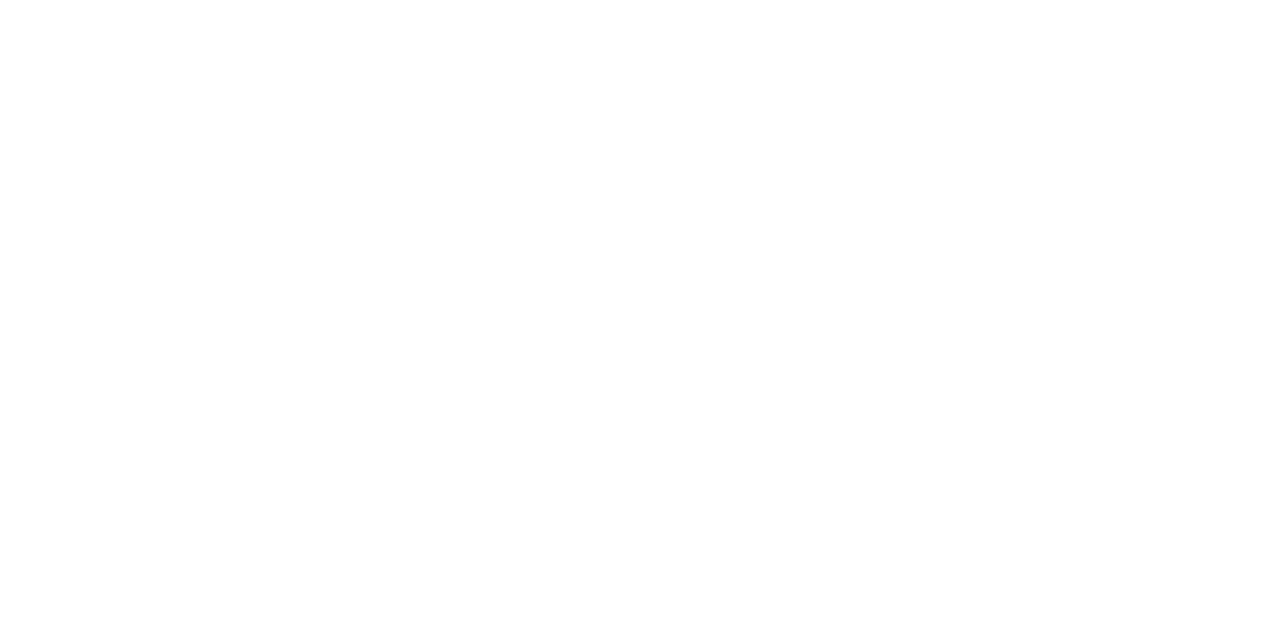 click on "Close" at bounding box center [1033, 111] 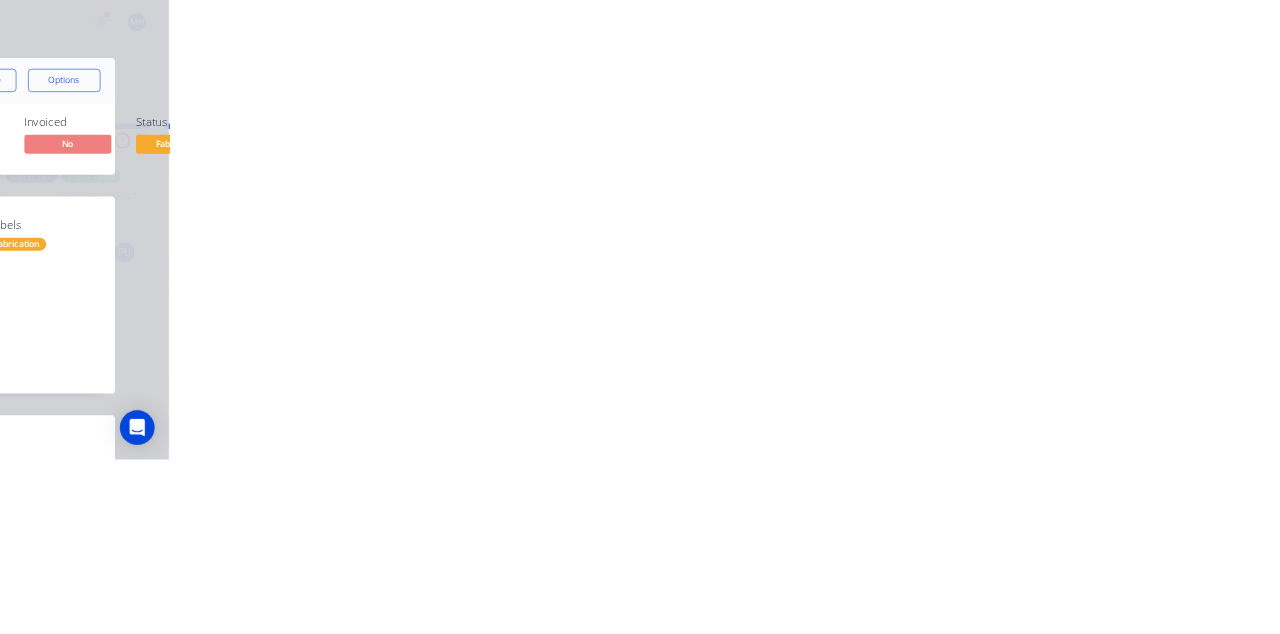 click on "Collaborate" at bounding box center (170, 175) 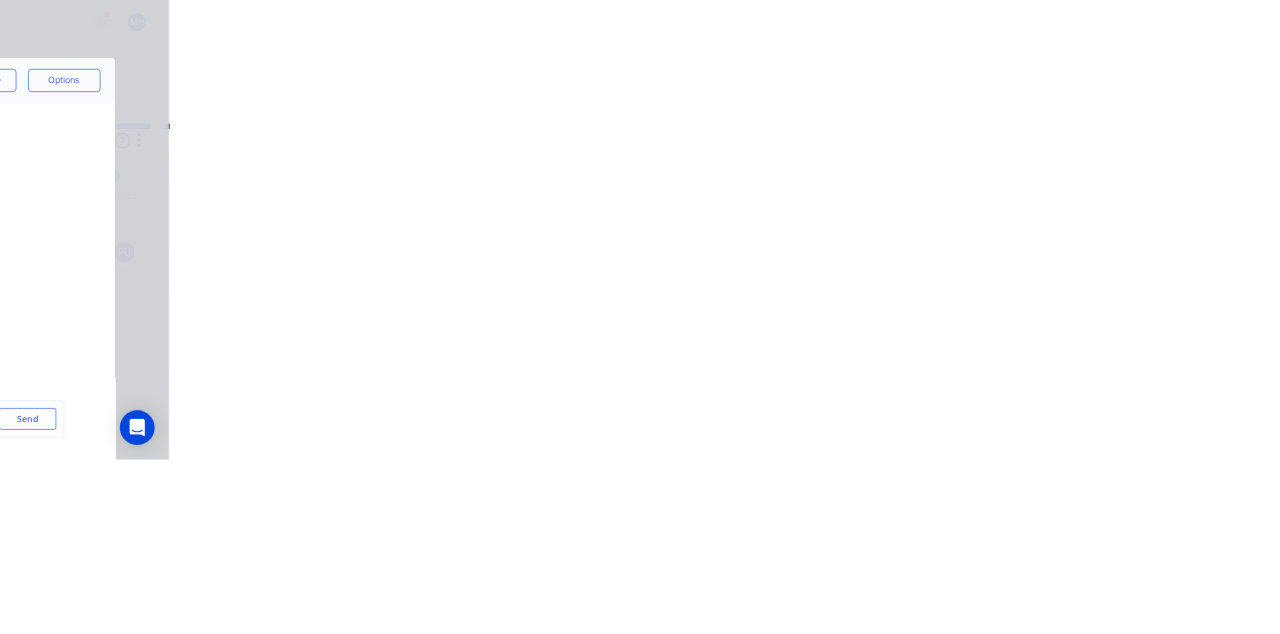 click on "Tracking" at bounding box center [170, 275] 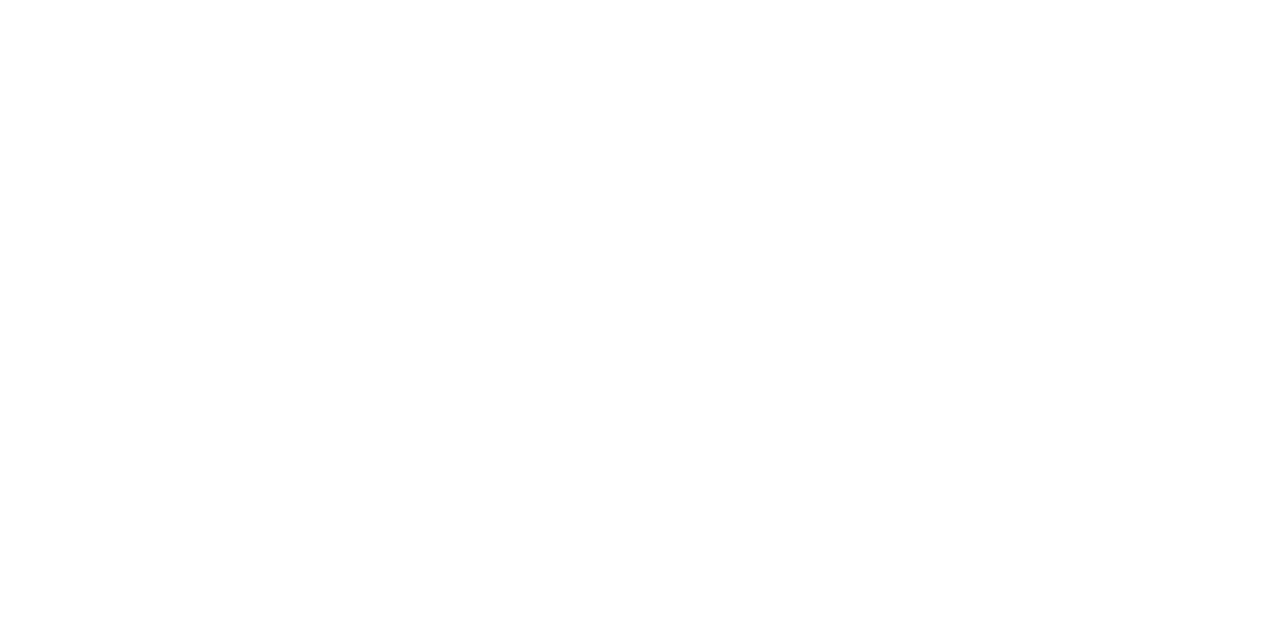 click on "Description Description" at bounding box center [533, 593] 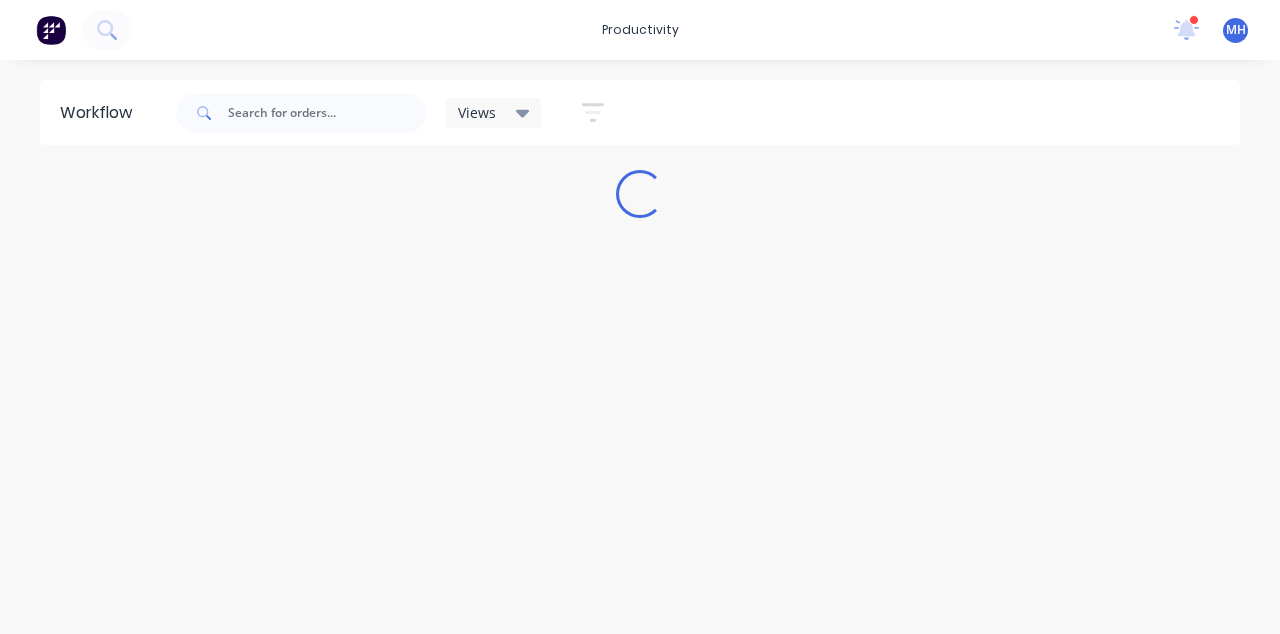 scroll, scrollTop: 0, scrollLeft: 0, axis: both 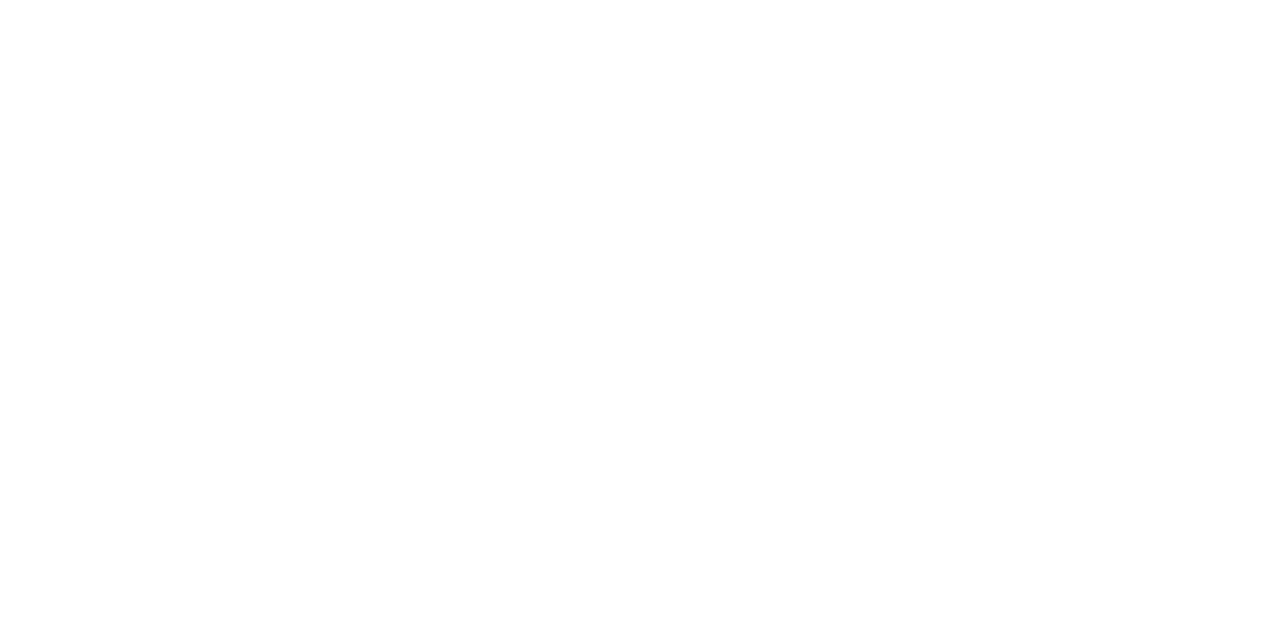 click on "PO #Sportsgirl POS Counter" at bounding box center [2909, 322] 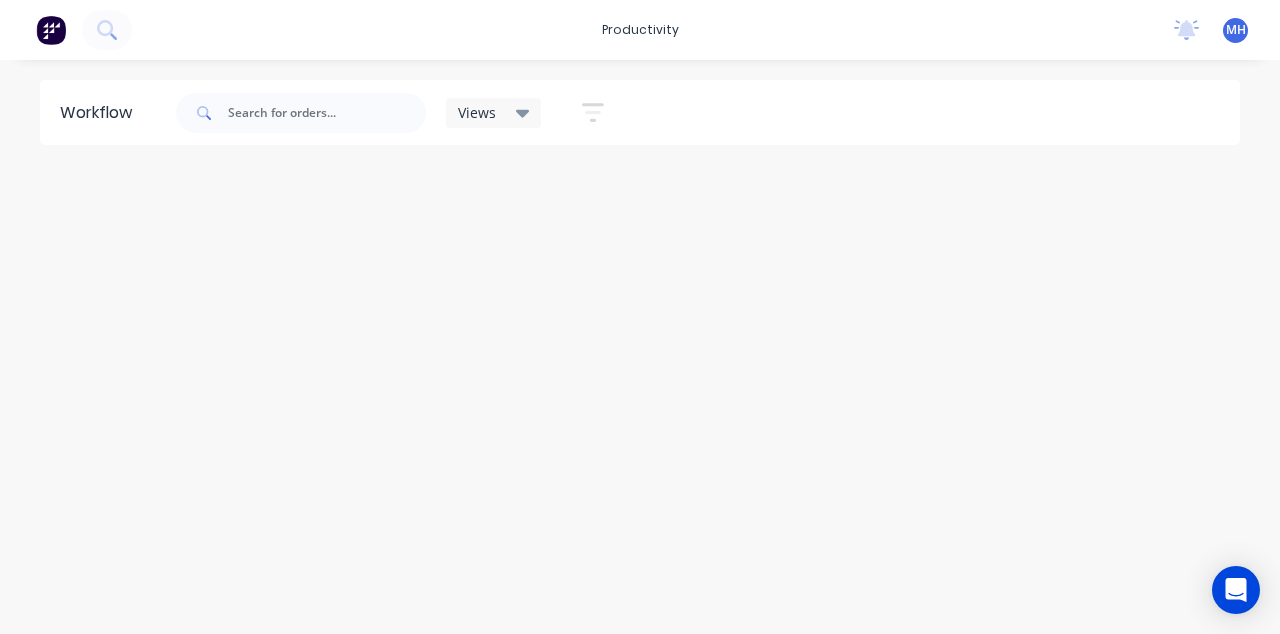 scroll, scrollTop: 0, scrollLeft: 0, axis: both 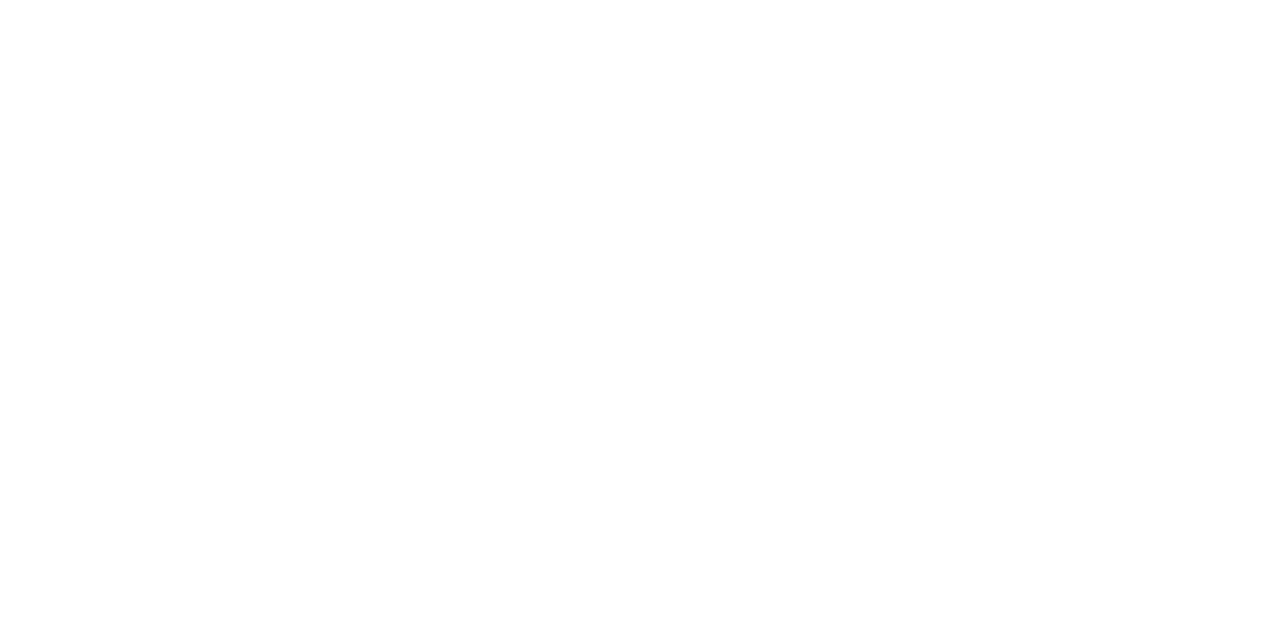 click on "PO #Sportsgirl POS Counter" at bounding box center [2909, 322] 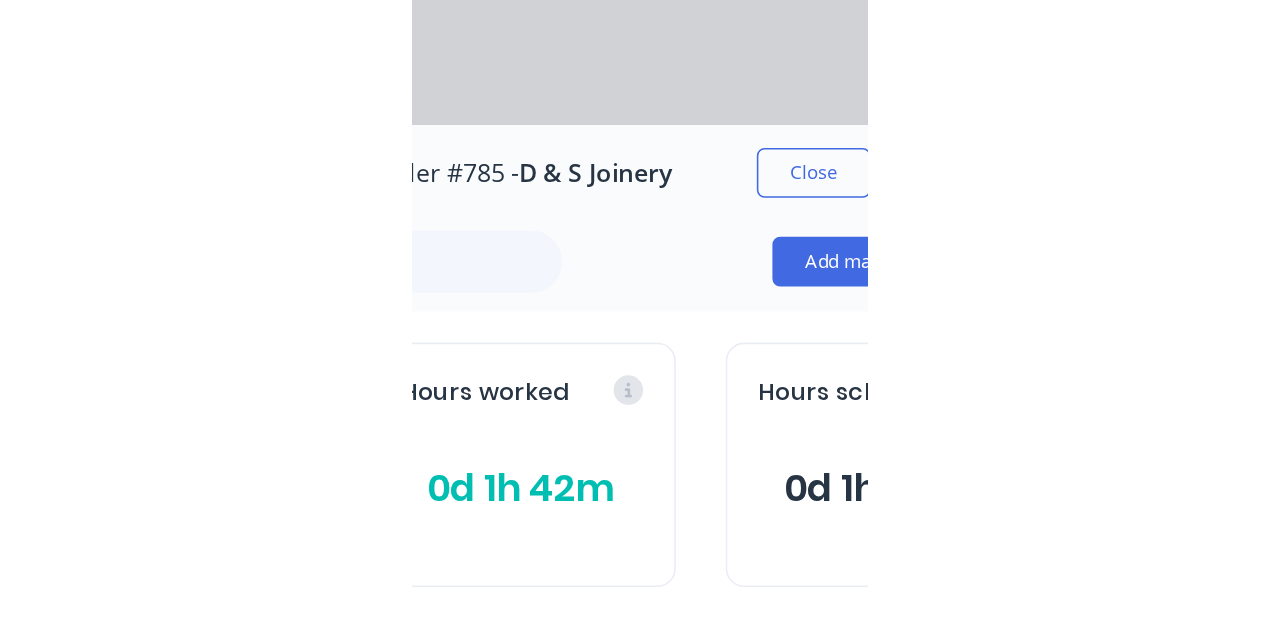 scroll, scrollTop: 0, scrollLeft: 0, axis: both 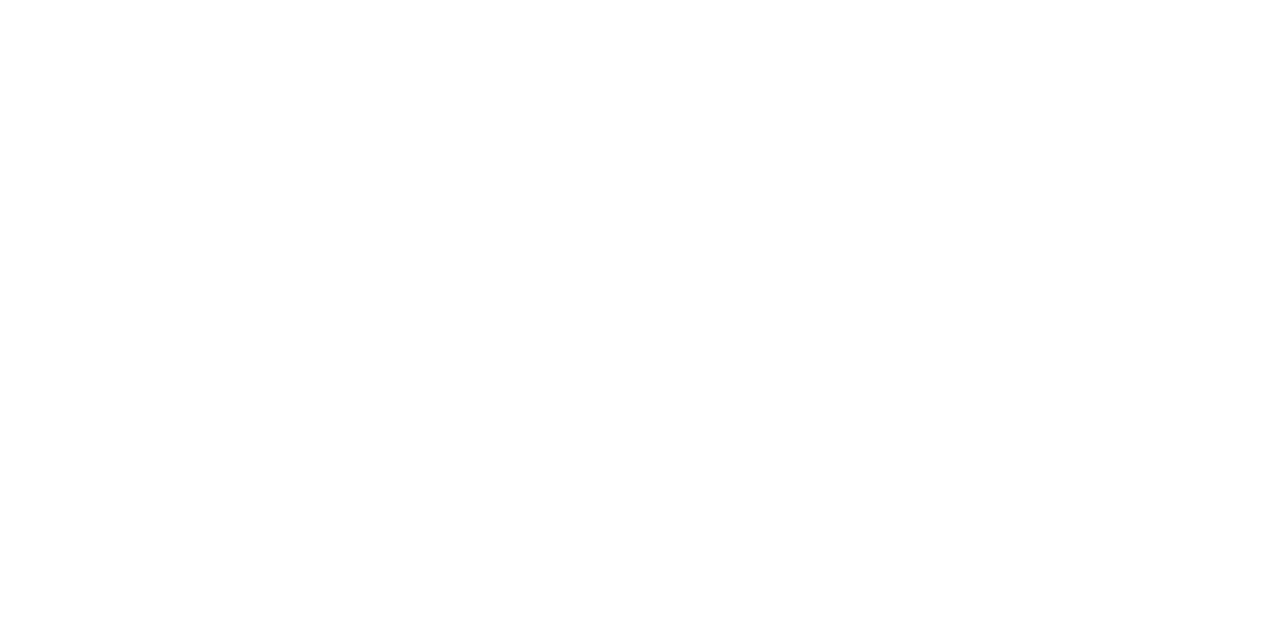click on "Close" at bounding box center (1033, 111) 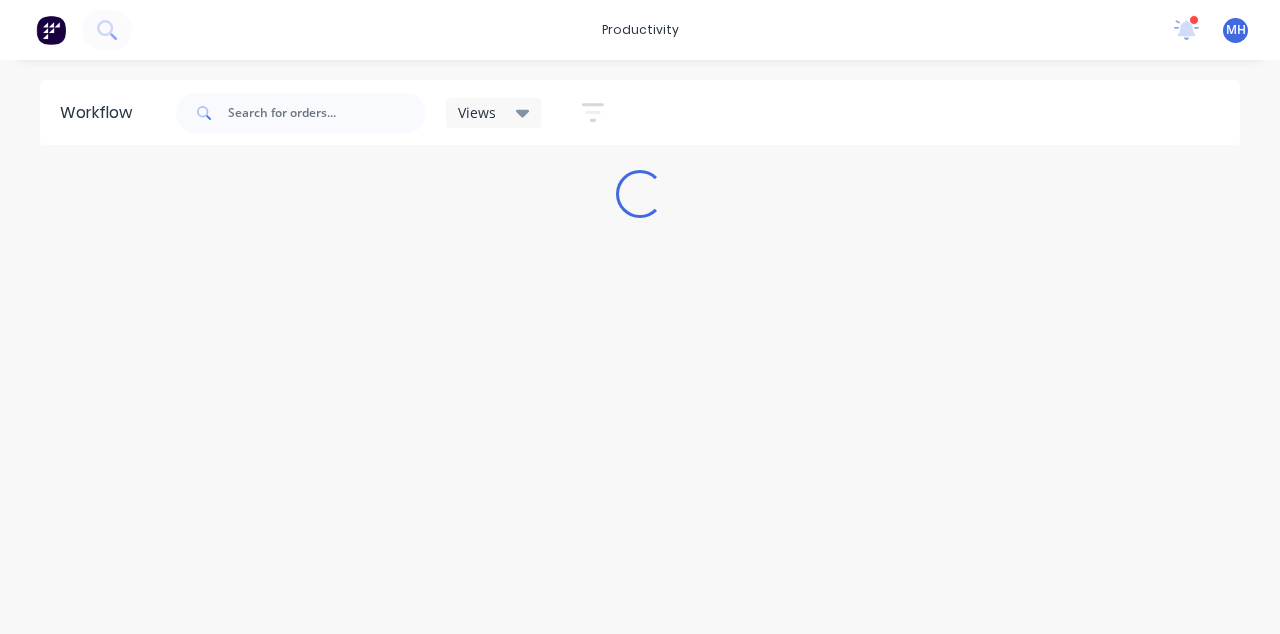 scroll, scrollTop: 0, scrollLeft: 0, axis: both 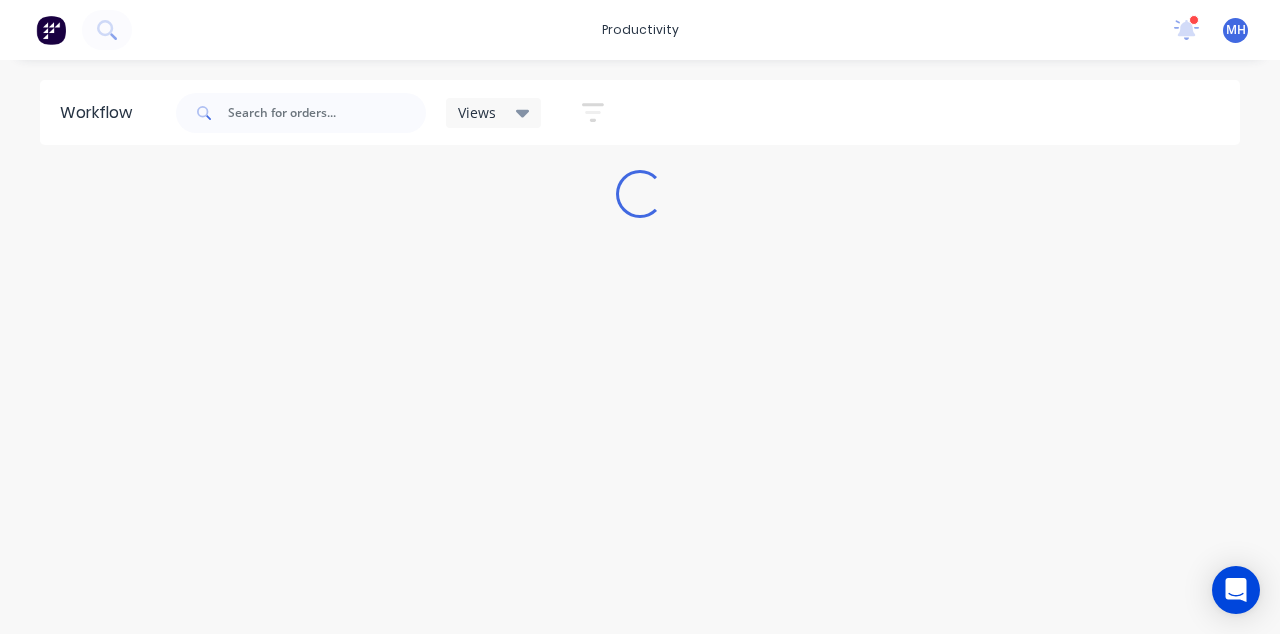click 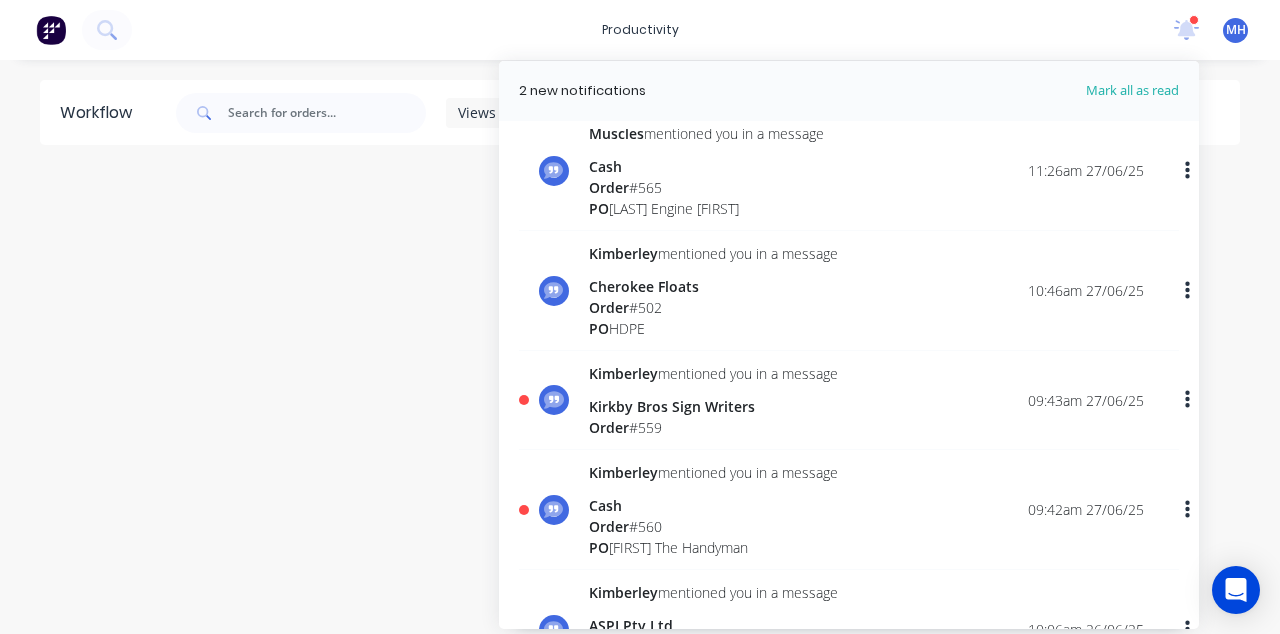 scroll, scrollTop: 0, scrollLeft: 0, axis: both 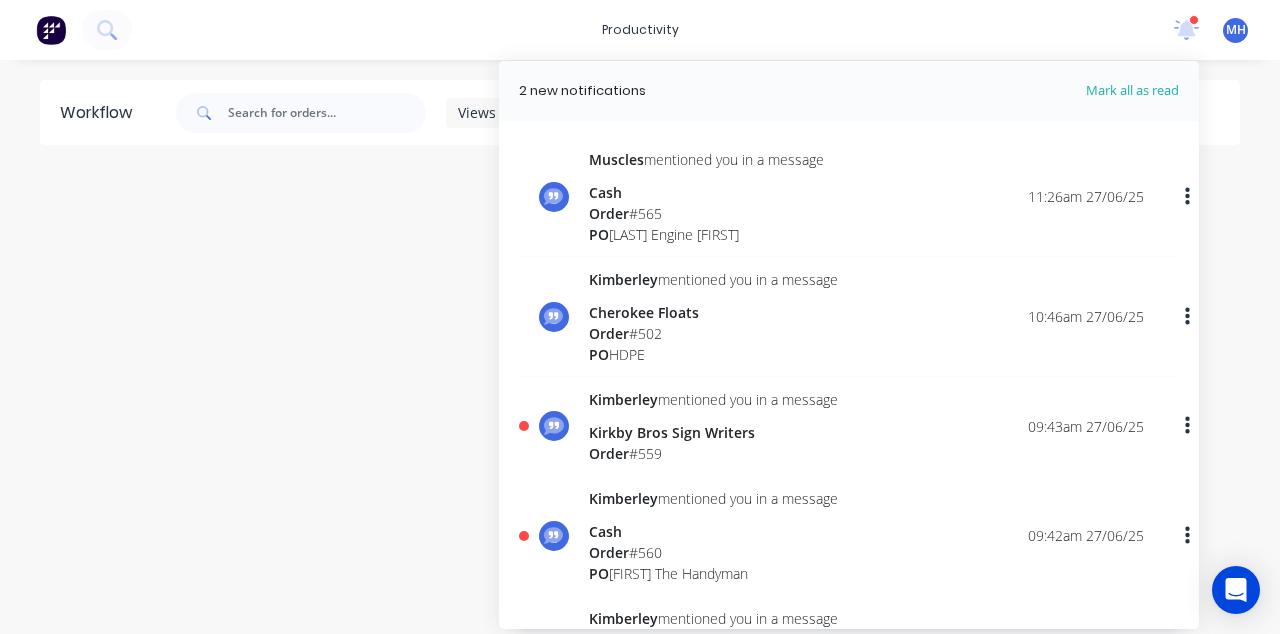 click at bounding box center (1186, 30) 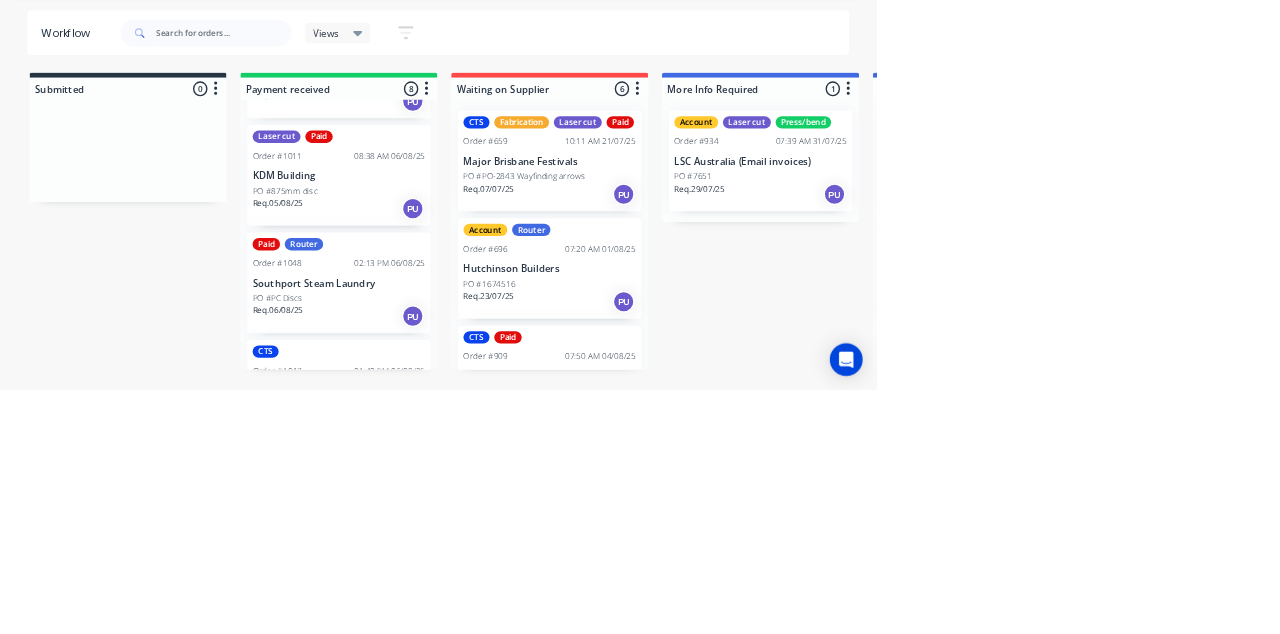 scroll, scrollTop: 788, scrollLeft: 0, axis: vertical 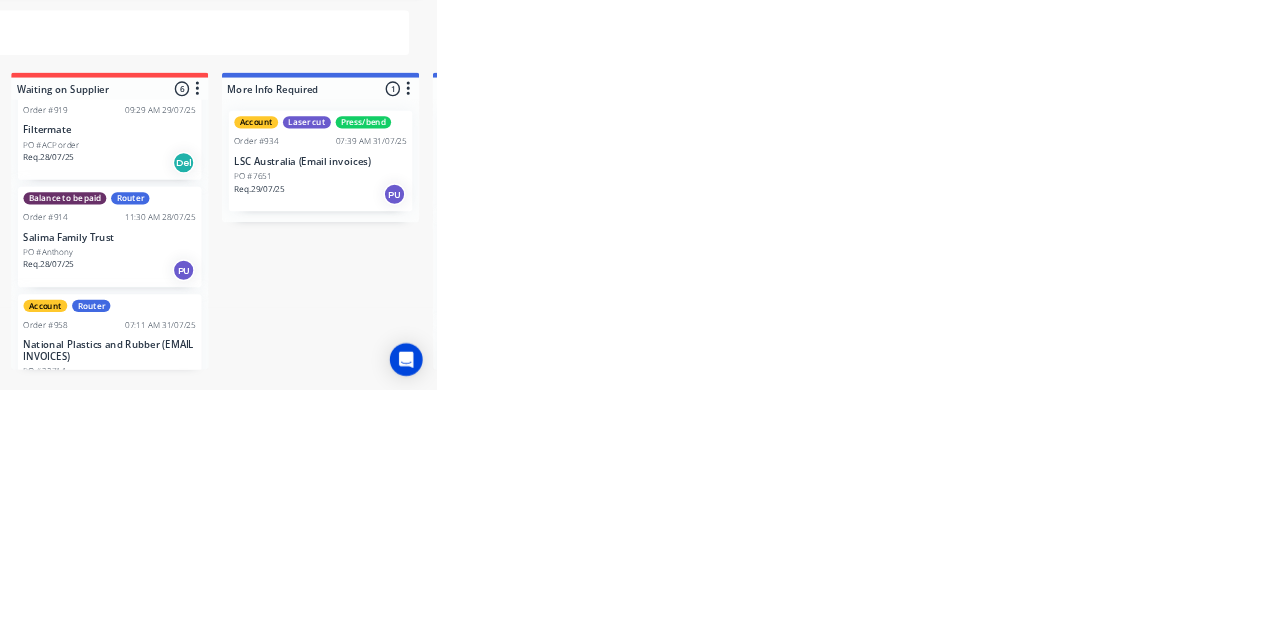 click on "Sign-A-Rama Helensvale -  EMAIL INVOICES" at bounding box center (2035, 429) 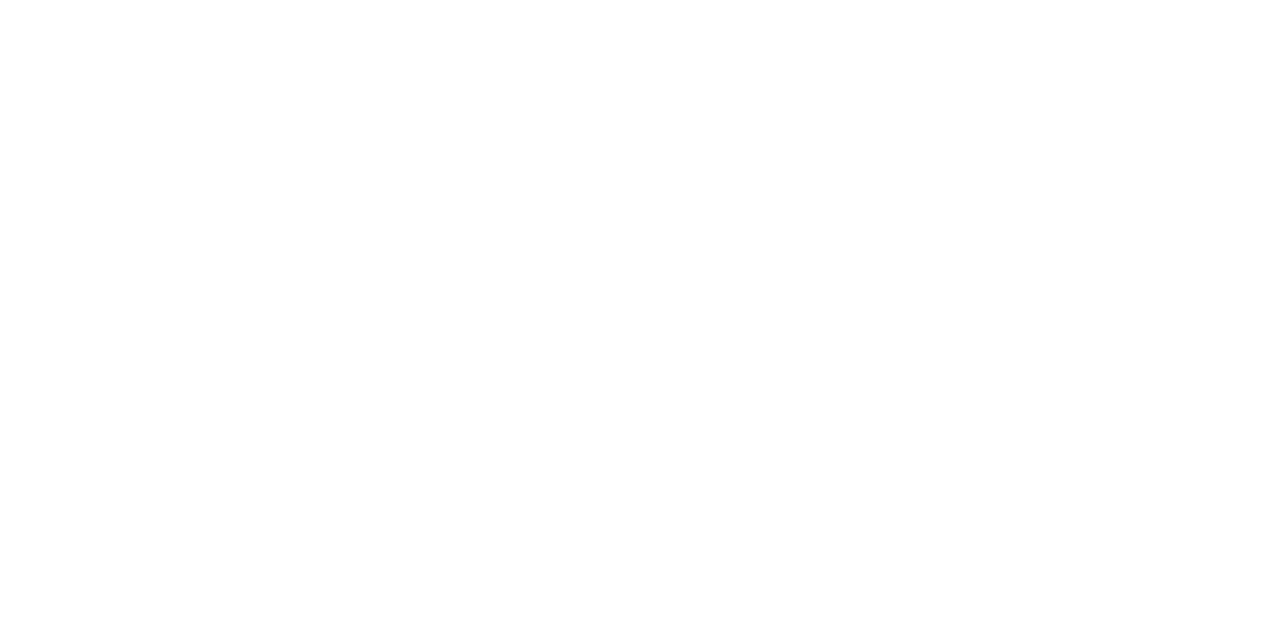 click on "Collaborate" at bounding box center [170, 175] 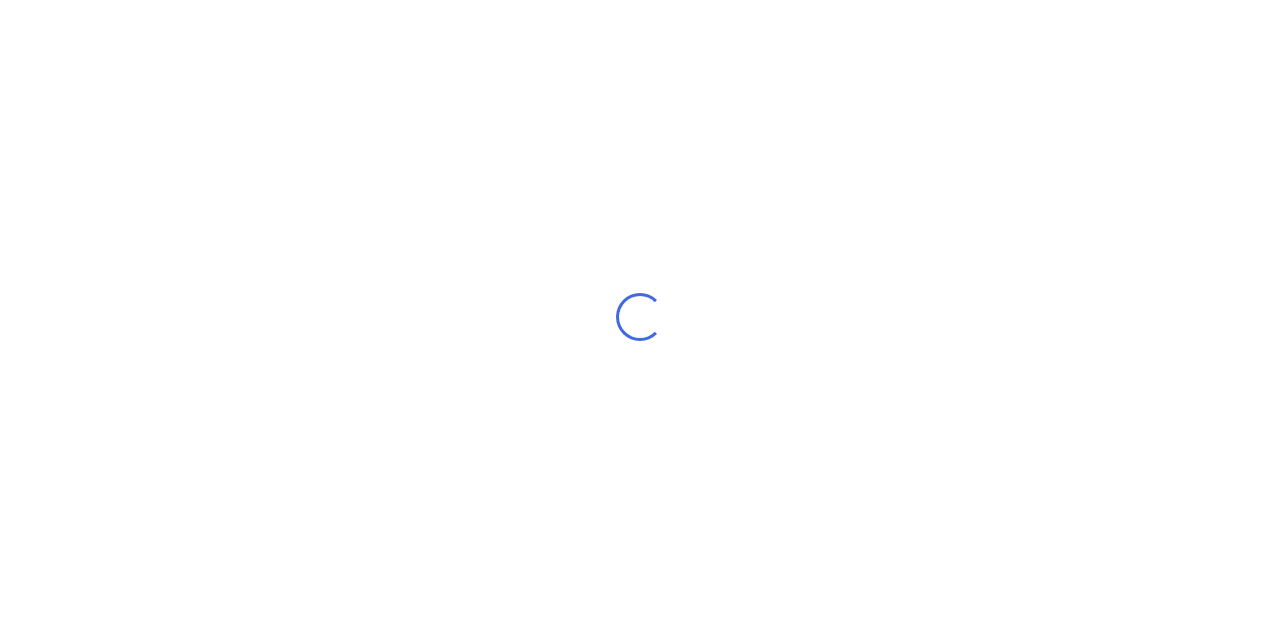 scroll, scrollTop: 0, scrollLeft: 0, axis: both 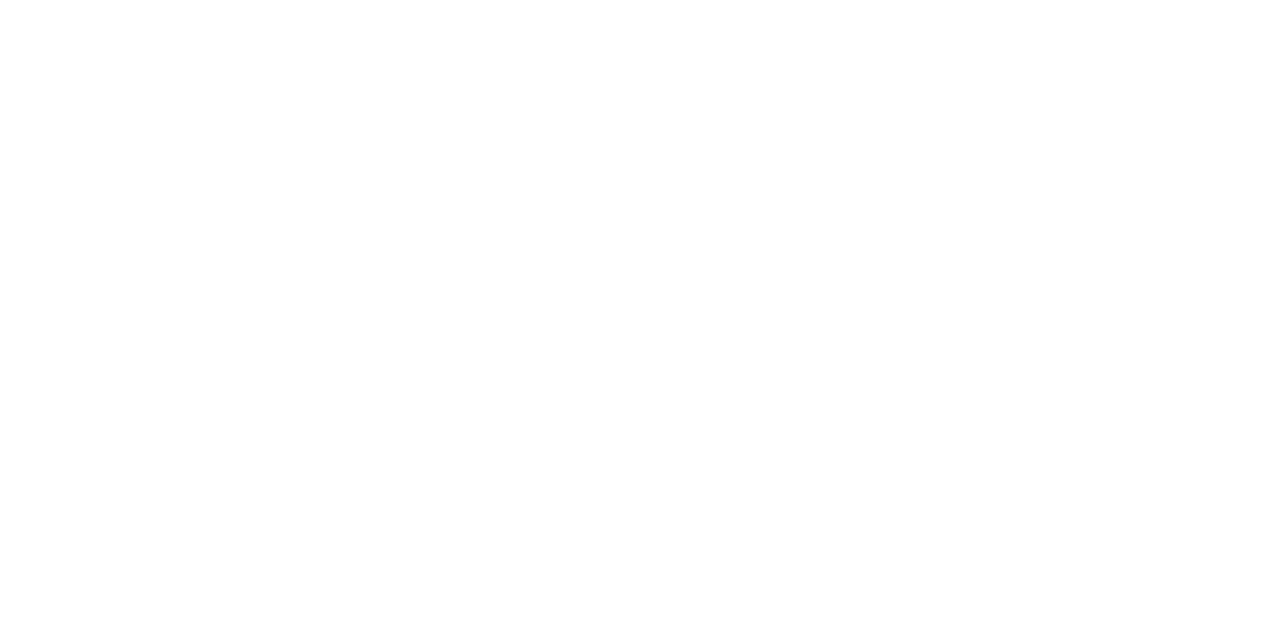 click on "PO #Cosmos Centre #1009" at bounding box center [2600, 479] 